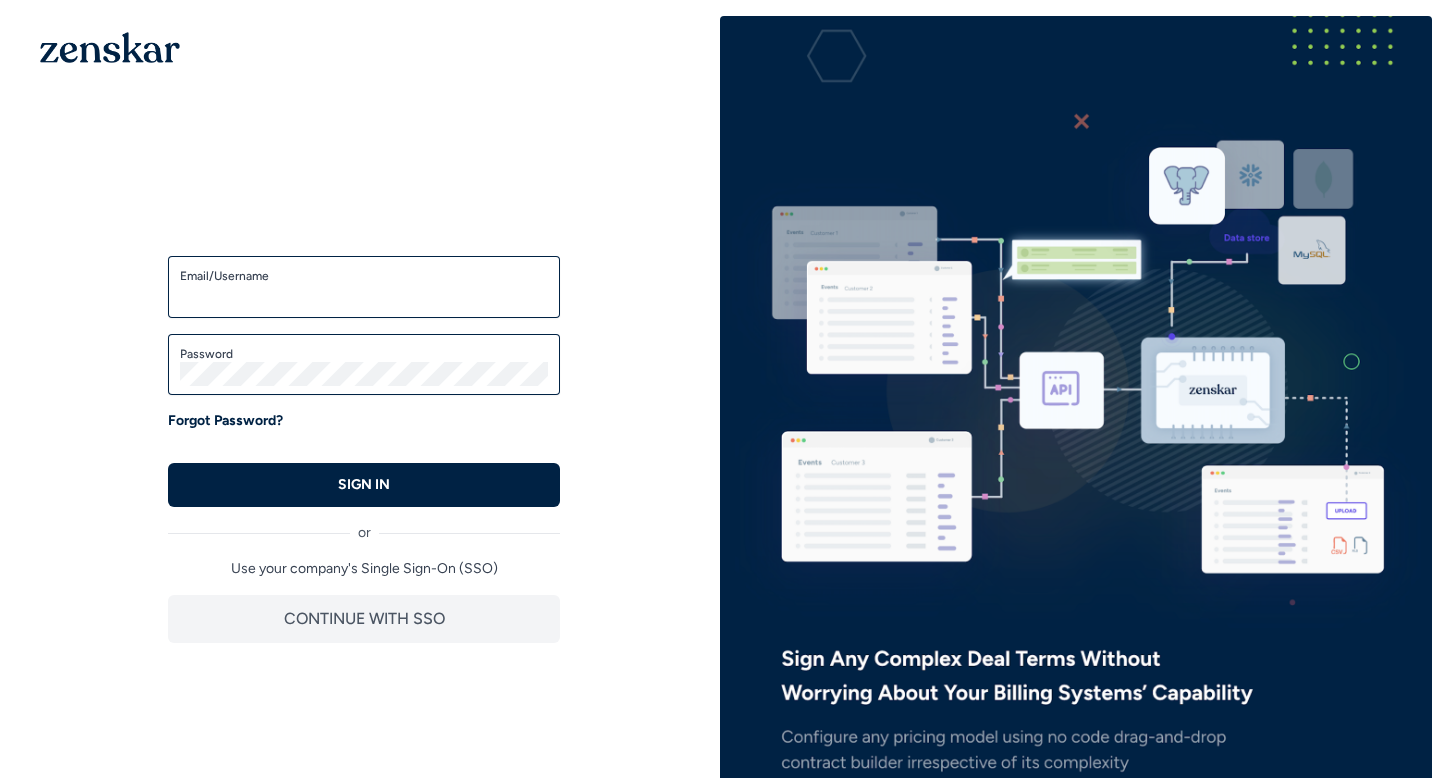 scroll, scrollTop: 0, scrollLeft: 0, axis: both 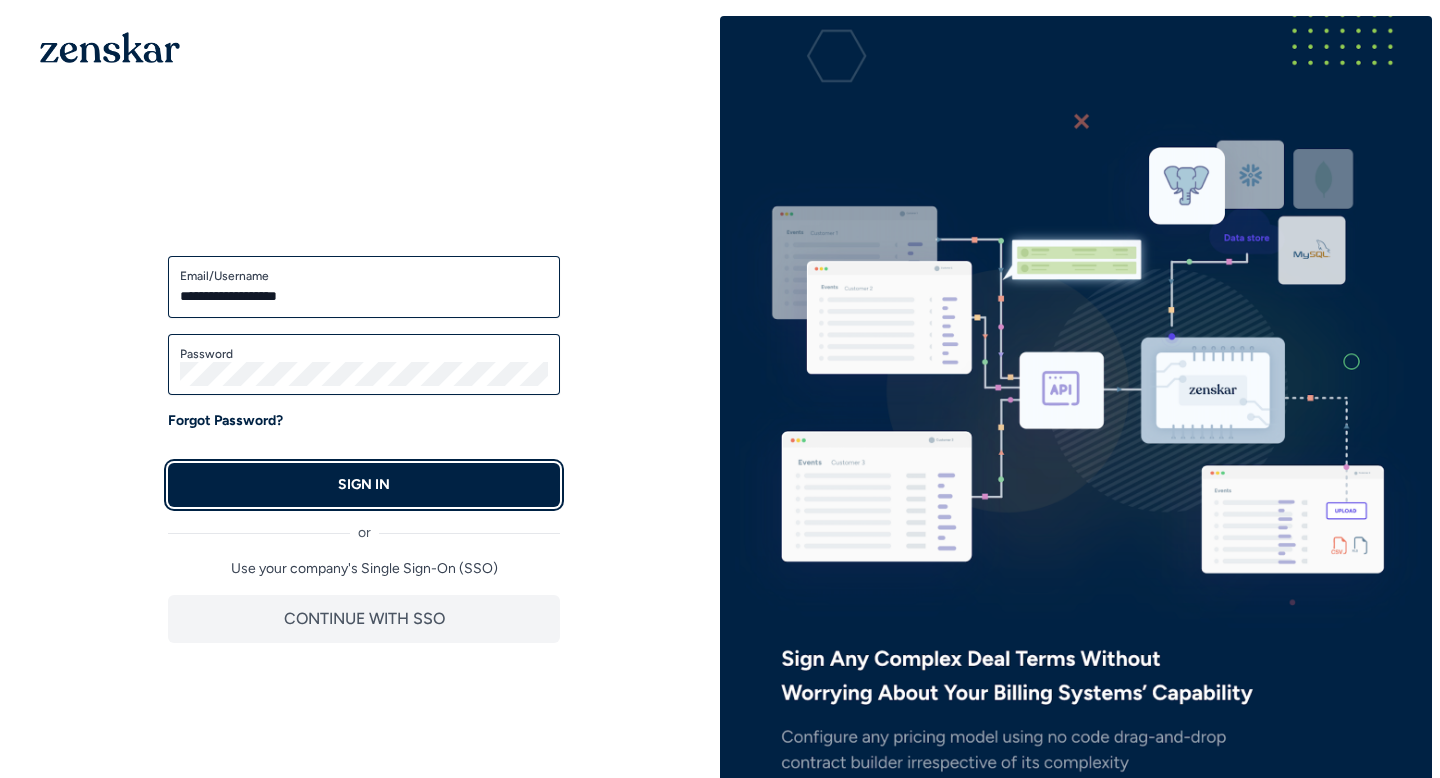 click on "SIGN IN" at bounding box center [364, 485] 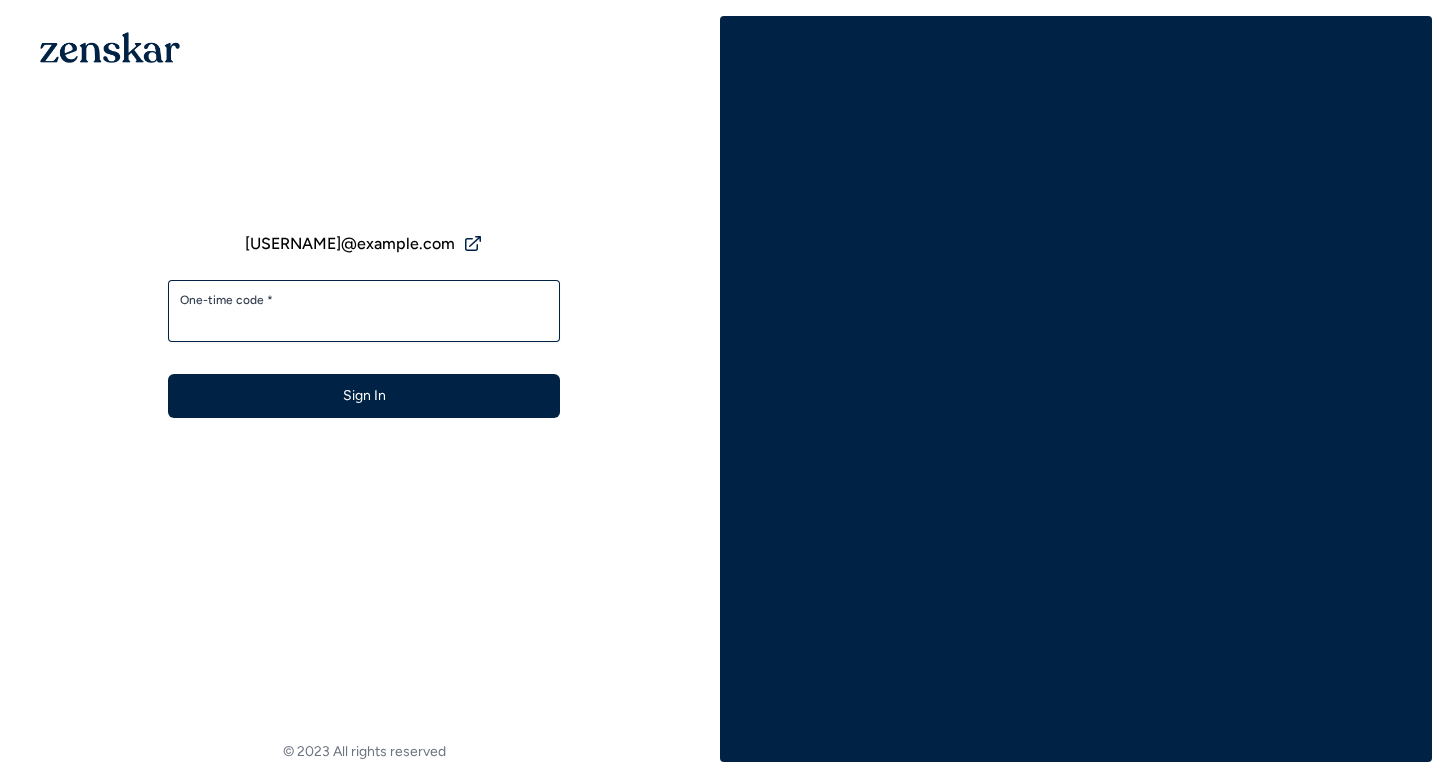 scroll, scrollTop: 0, scrollLeft: 0, axis: both 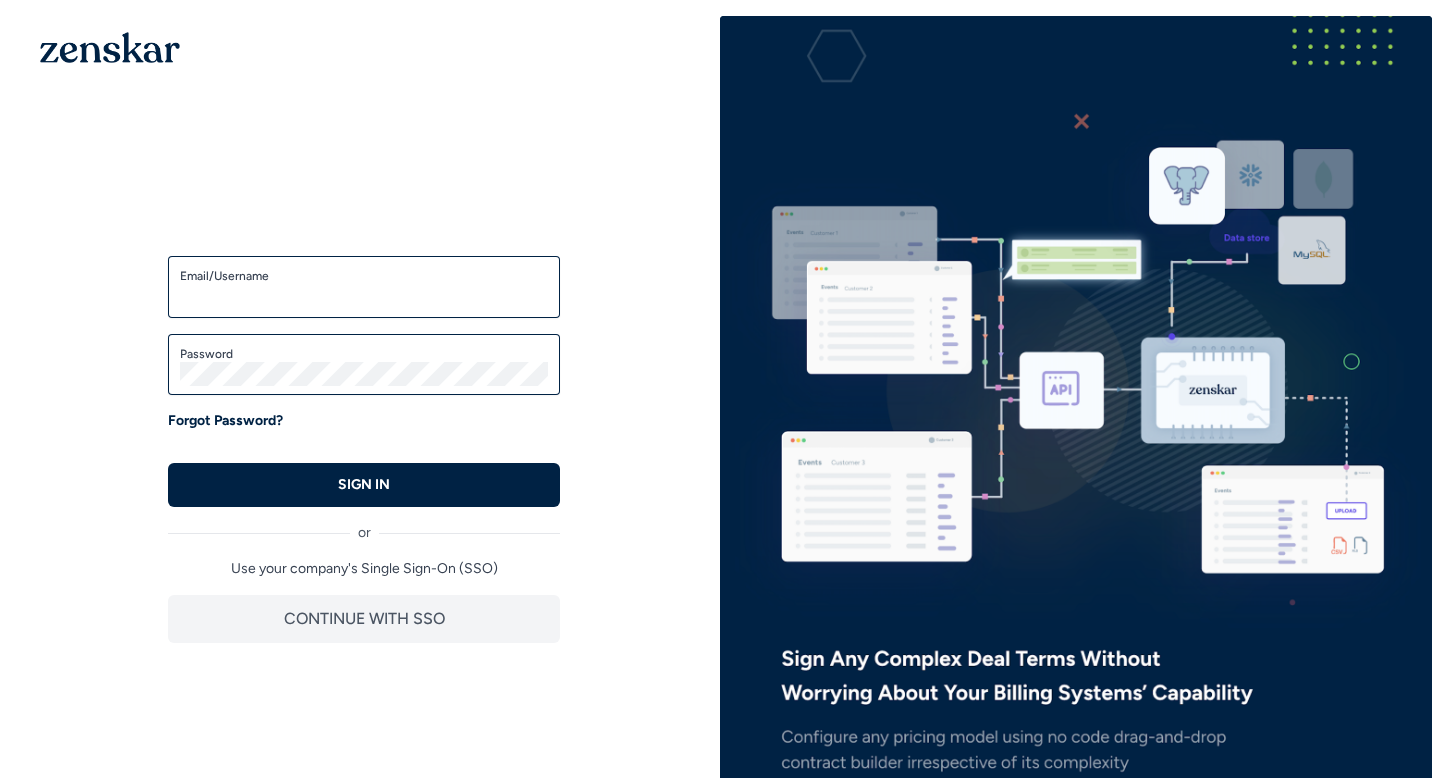 type on "**********" 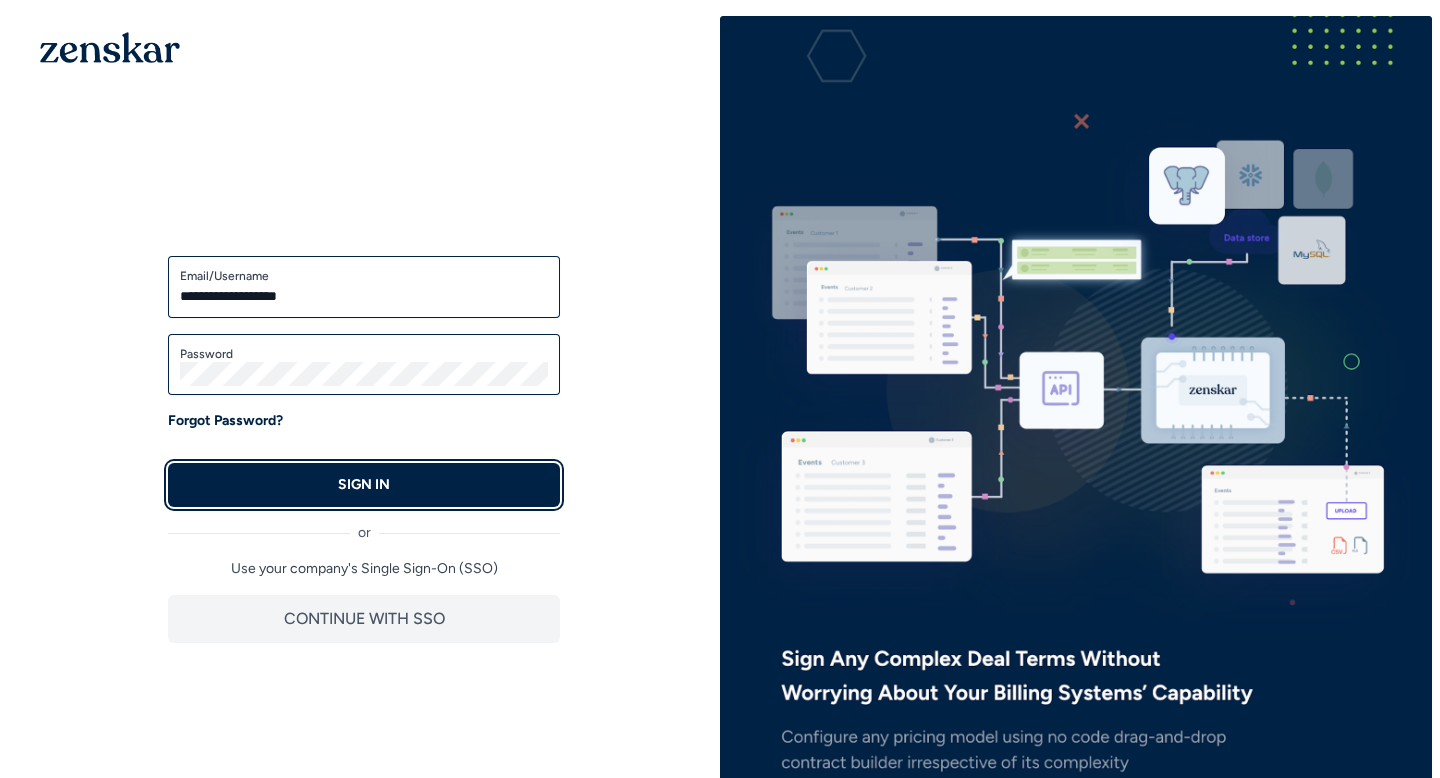 click on "SIGN IN" at bounding box center [364, 485] 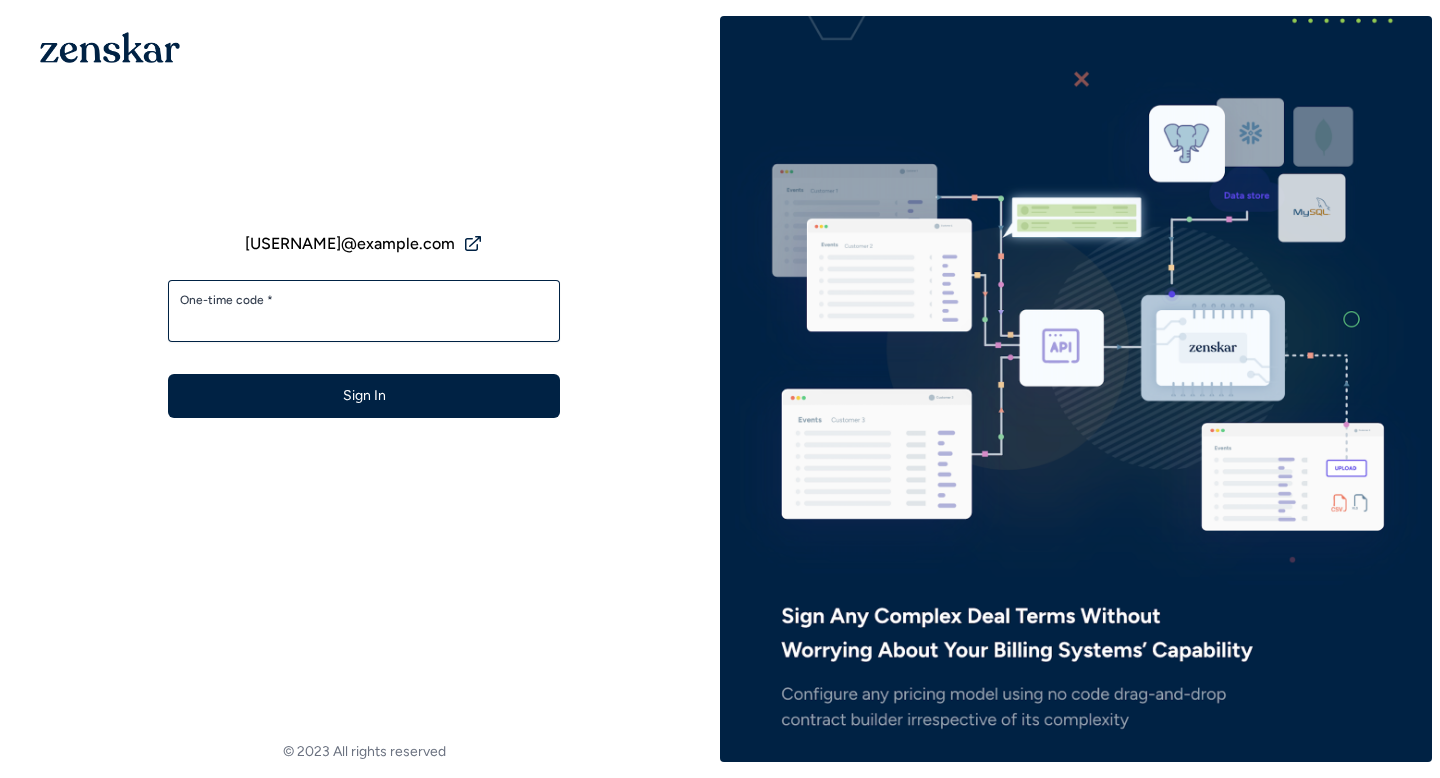 scroll, scrollTop: 0, scrollLeft: 0, axis: both 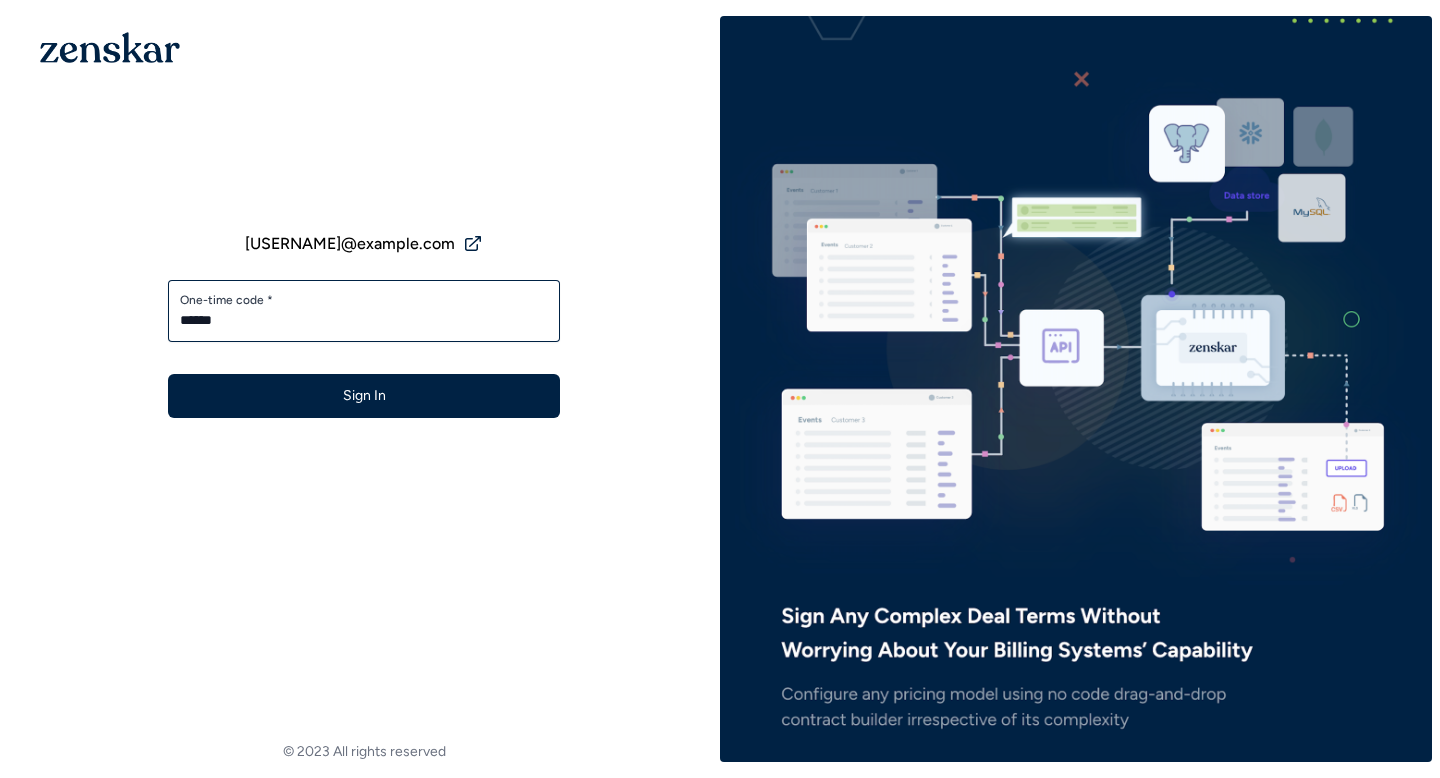 type on "******" 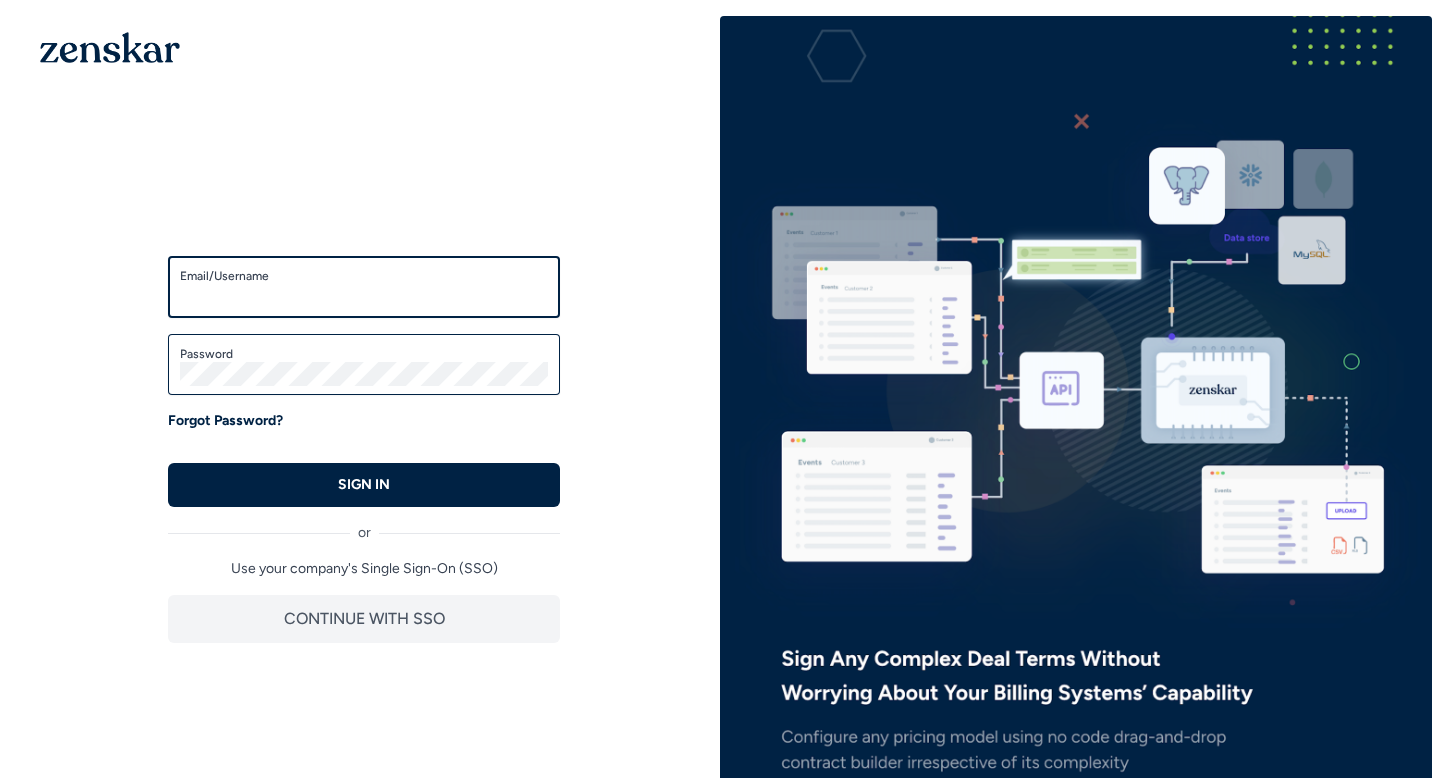 scroll, scrollTop: 0, scrollLeft: 0, axis: both 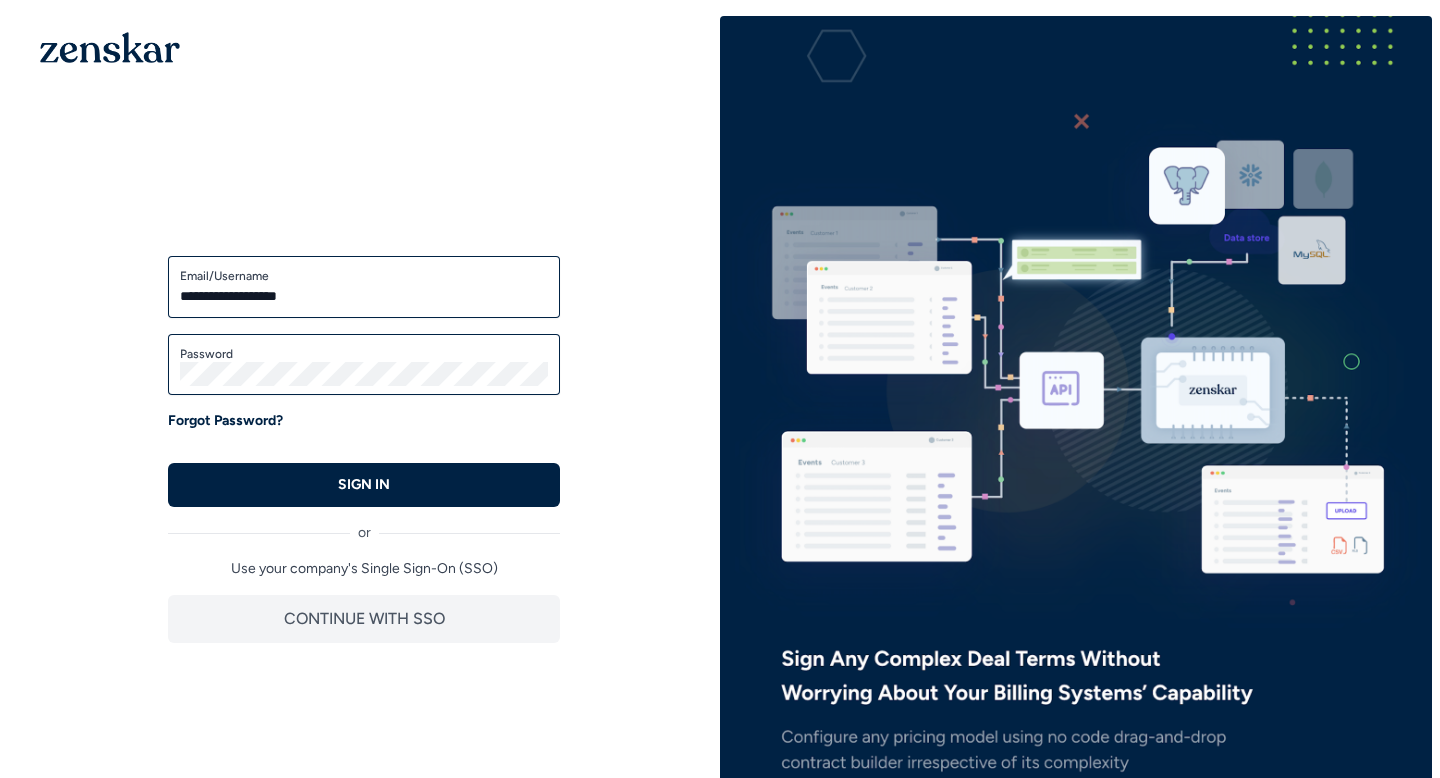 click on "SIGN IN" at bounding box center [364, 485] 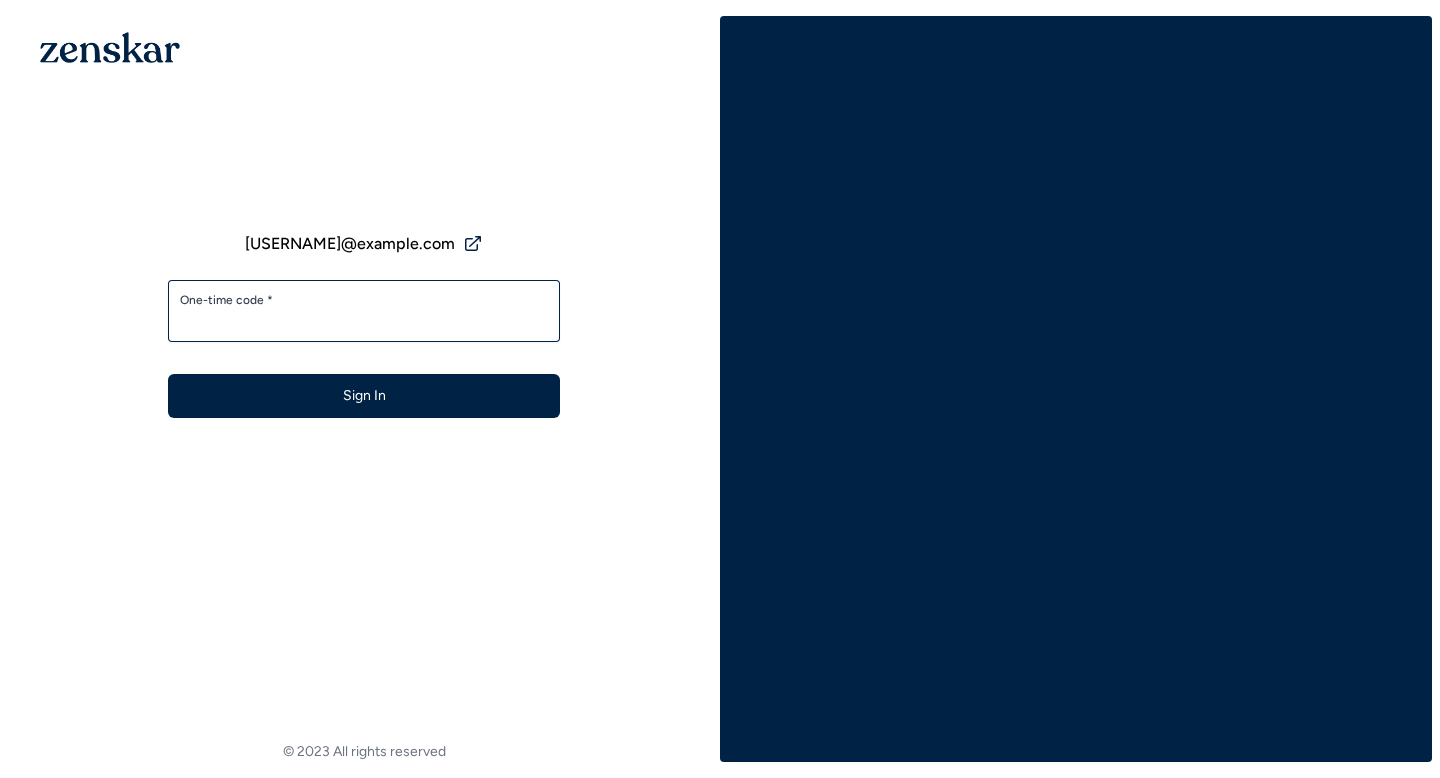 scroll, scrollTop: 0, scrollLeft: 0, axis: both 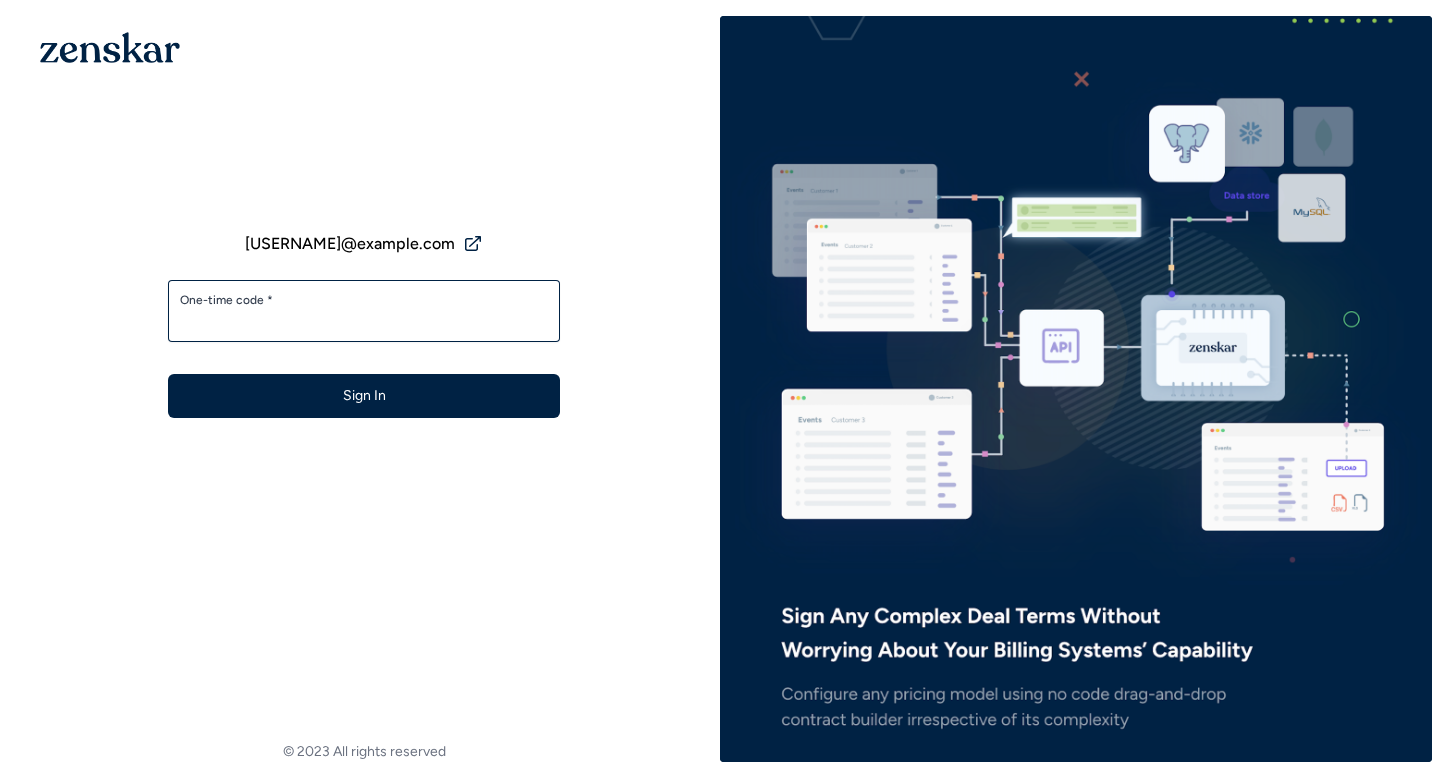 click on "One-time code *" at bounding box center [364, 320] 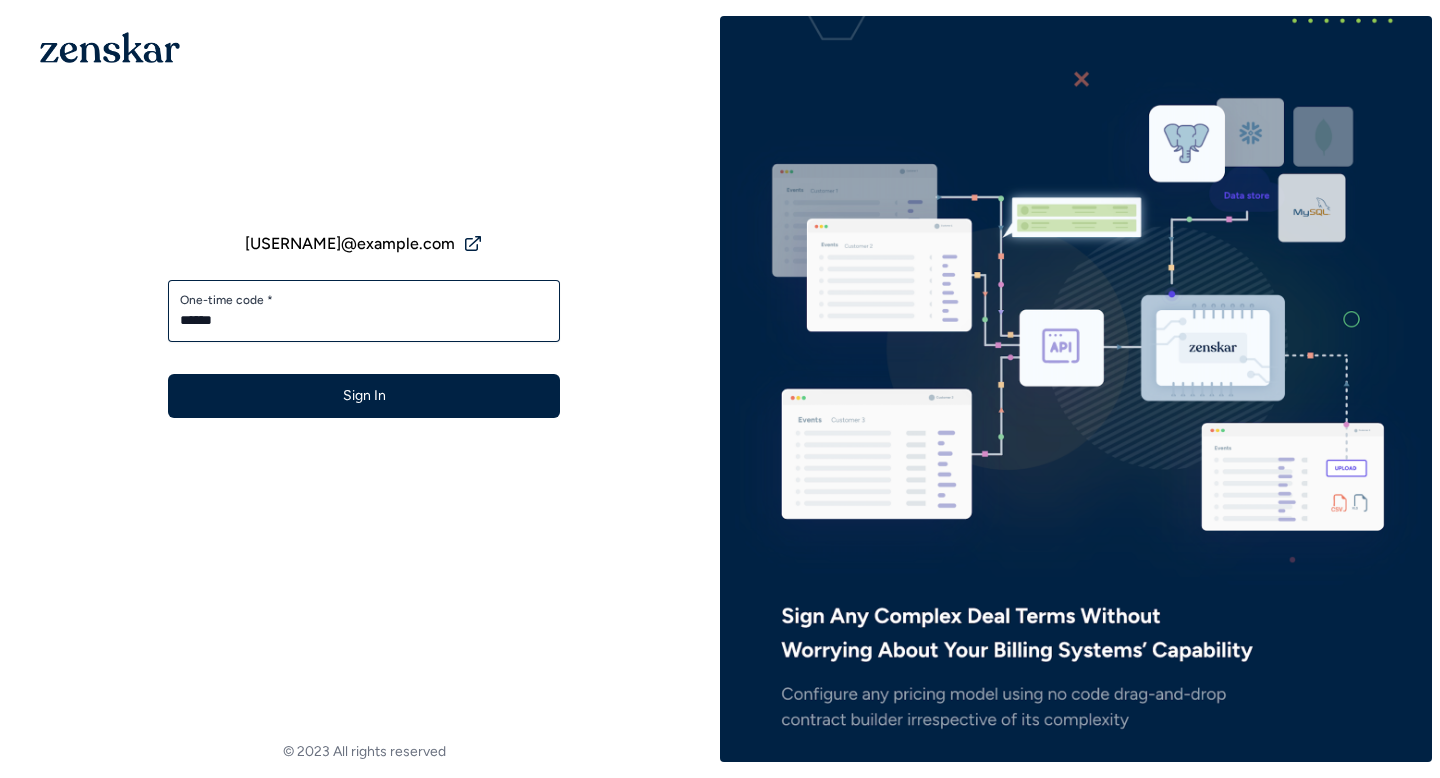 type on "******" 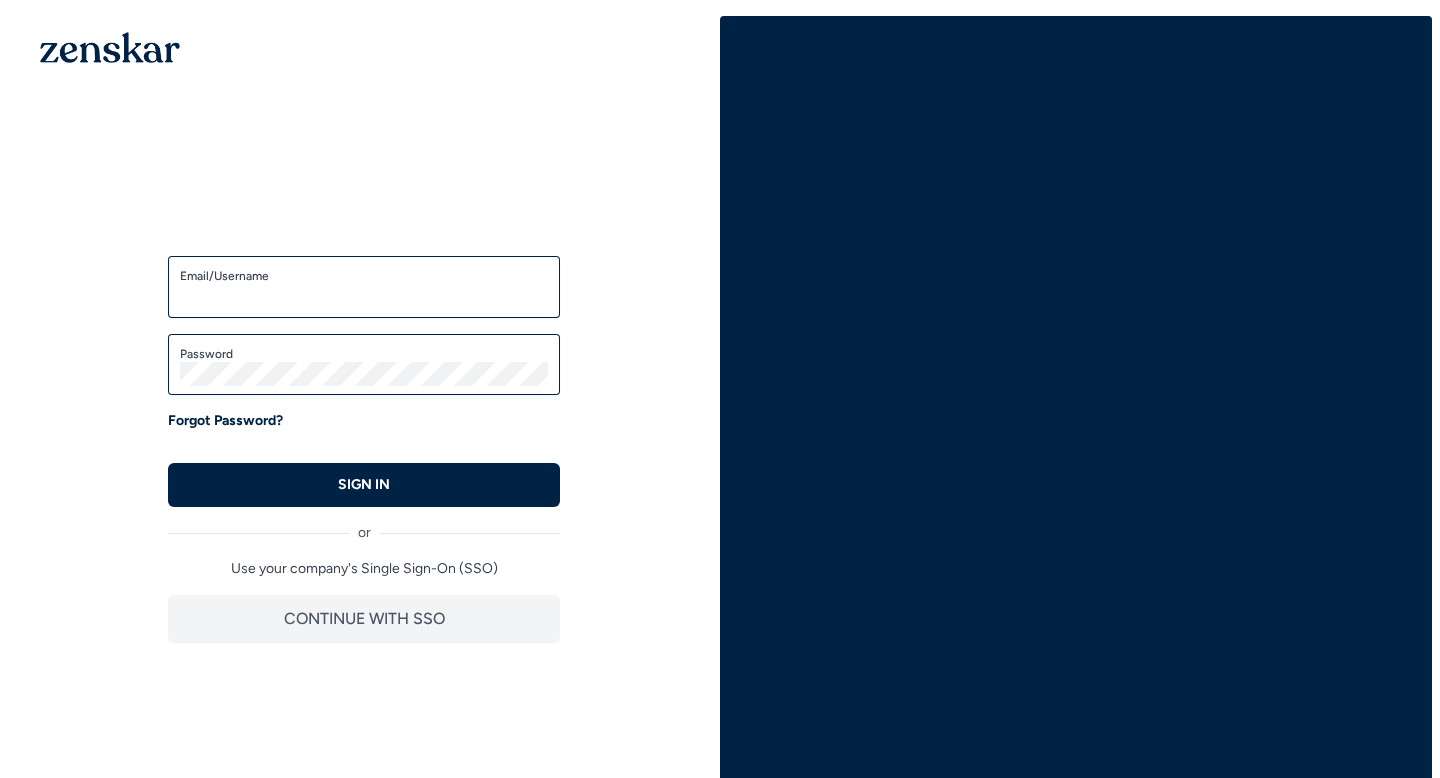 scroll, scrollTop: 0, scrollLeft: 0, axis: both 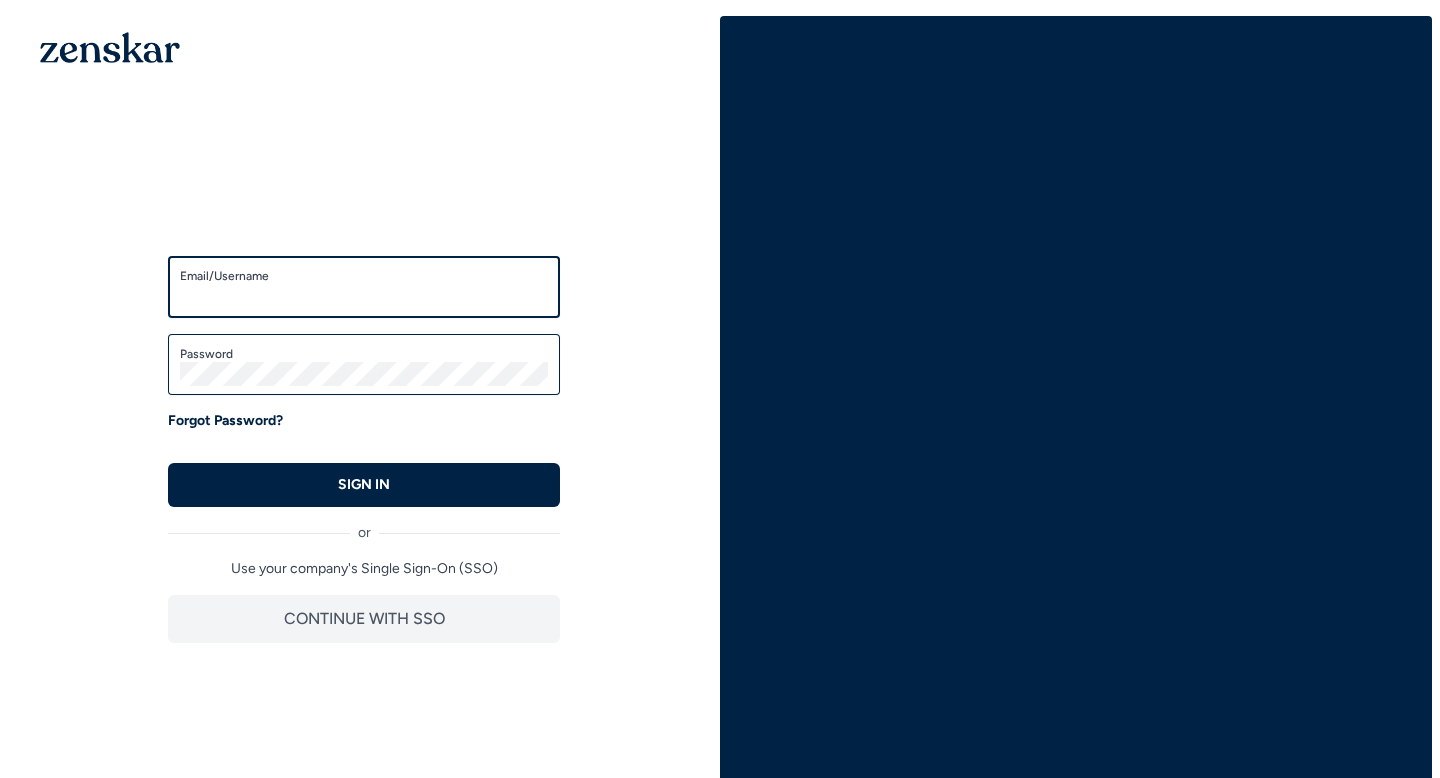 type on "**********" 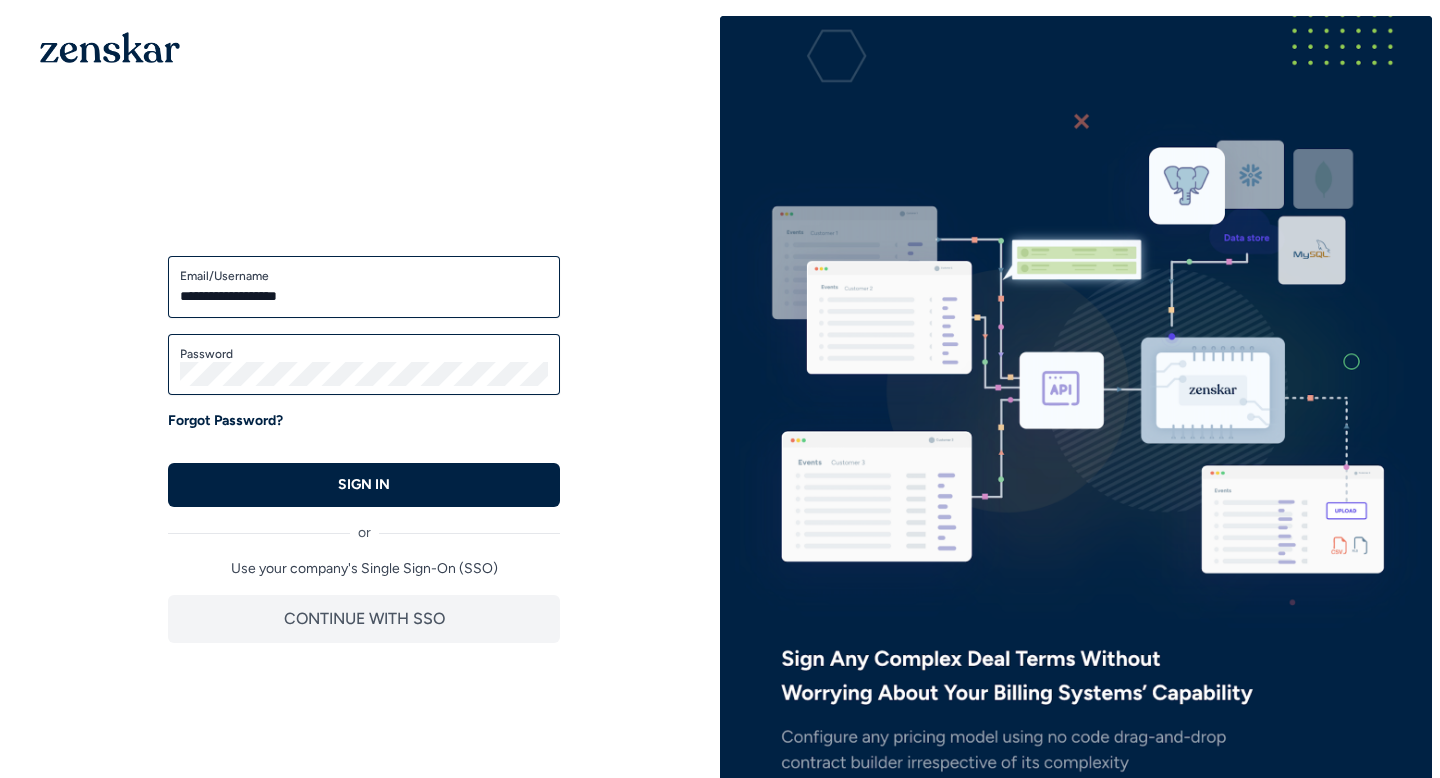 click on "**********" at bounding box center [364, 296] 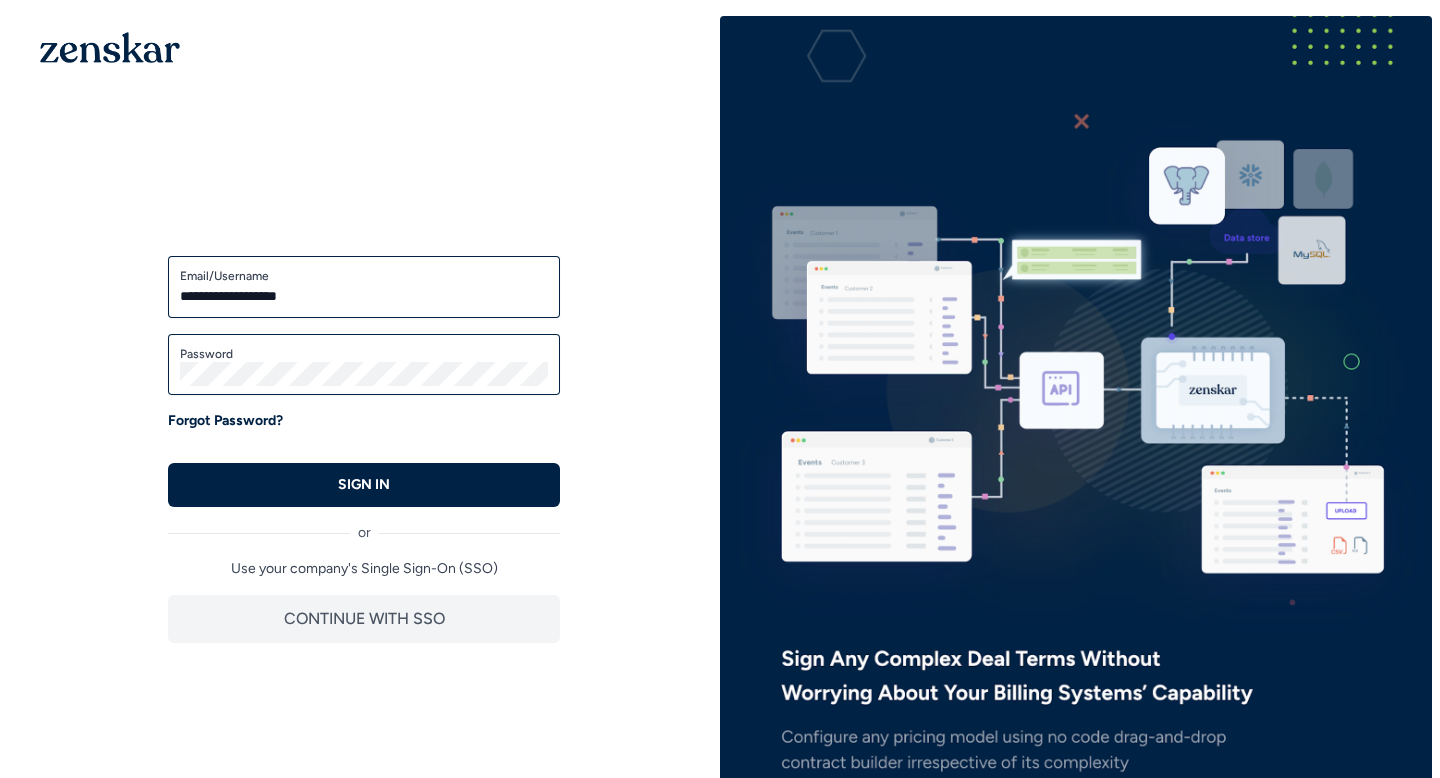 click on "SIGN IN" at bounding box center [364, 485] 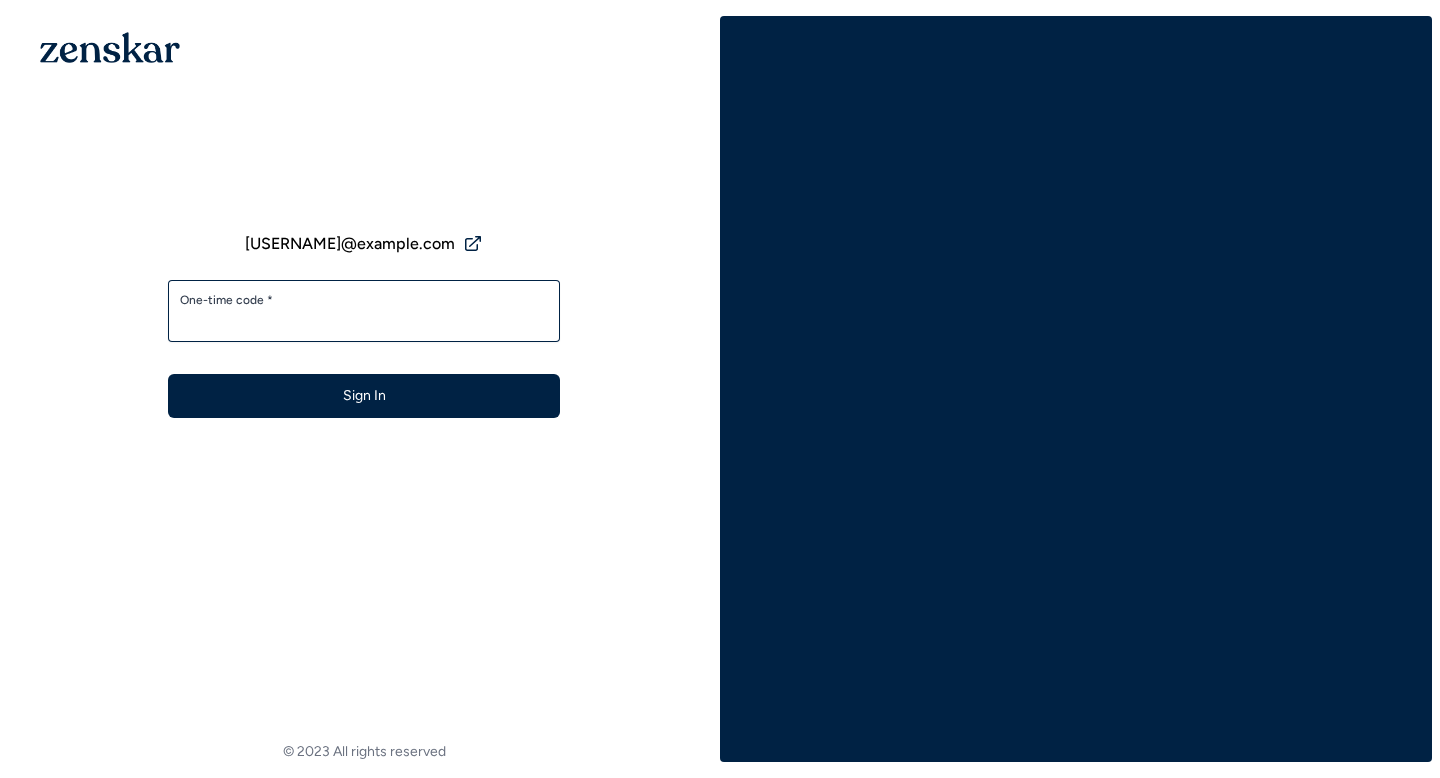 scroll, scrollTop: 0, scrollLeft: 0, axis: both 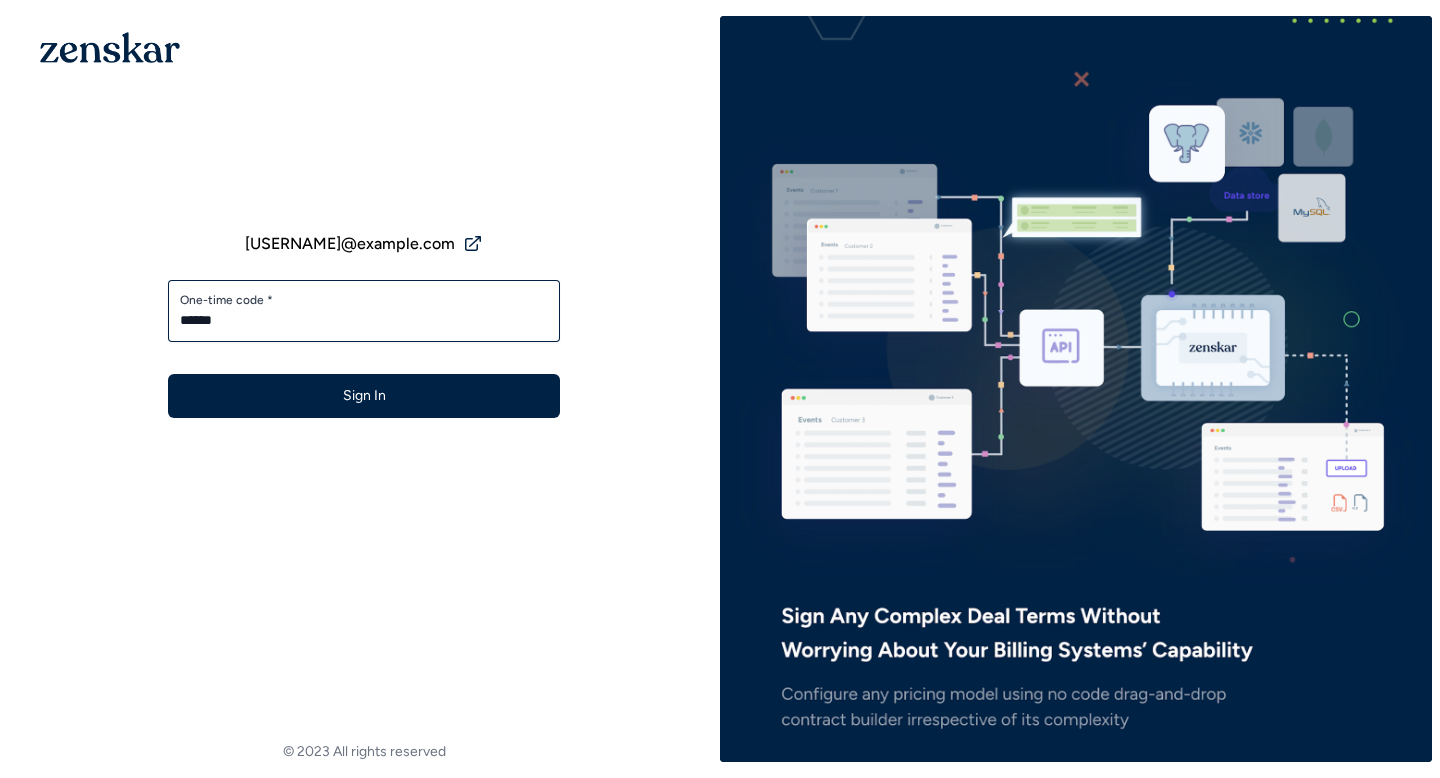 type on "******" 